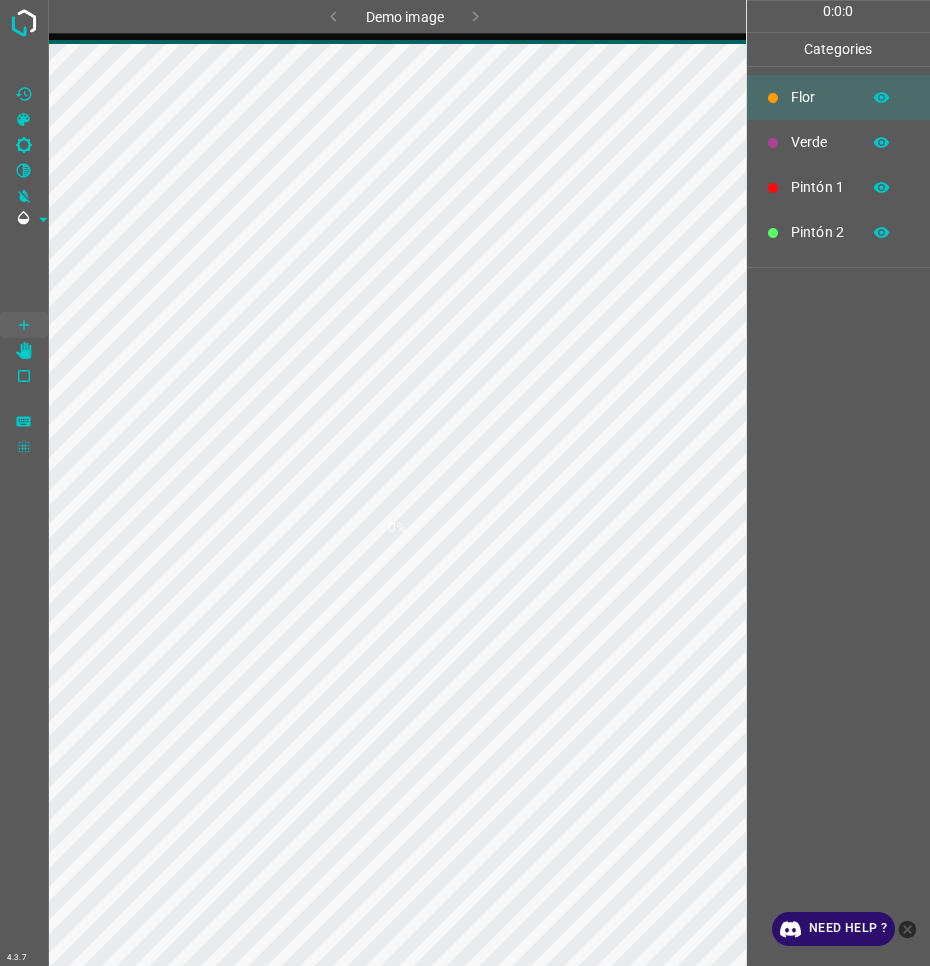 scroll, scrollTop: 0, scrollLeft: 0, axis: both 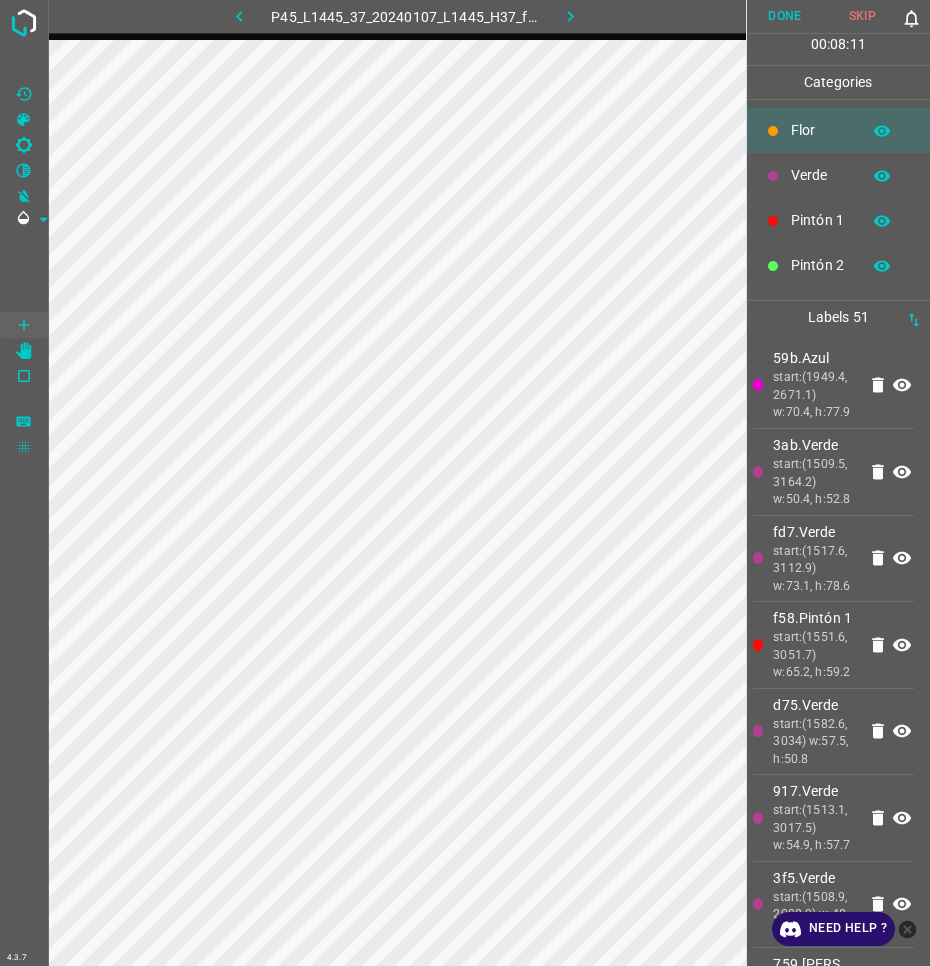click on "Hide" 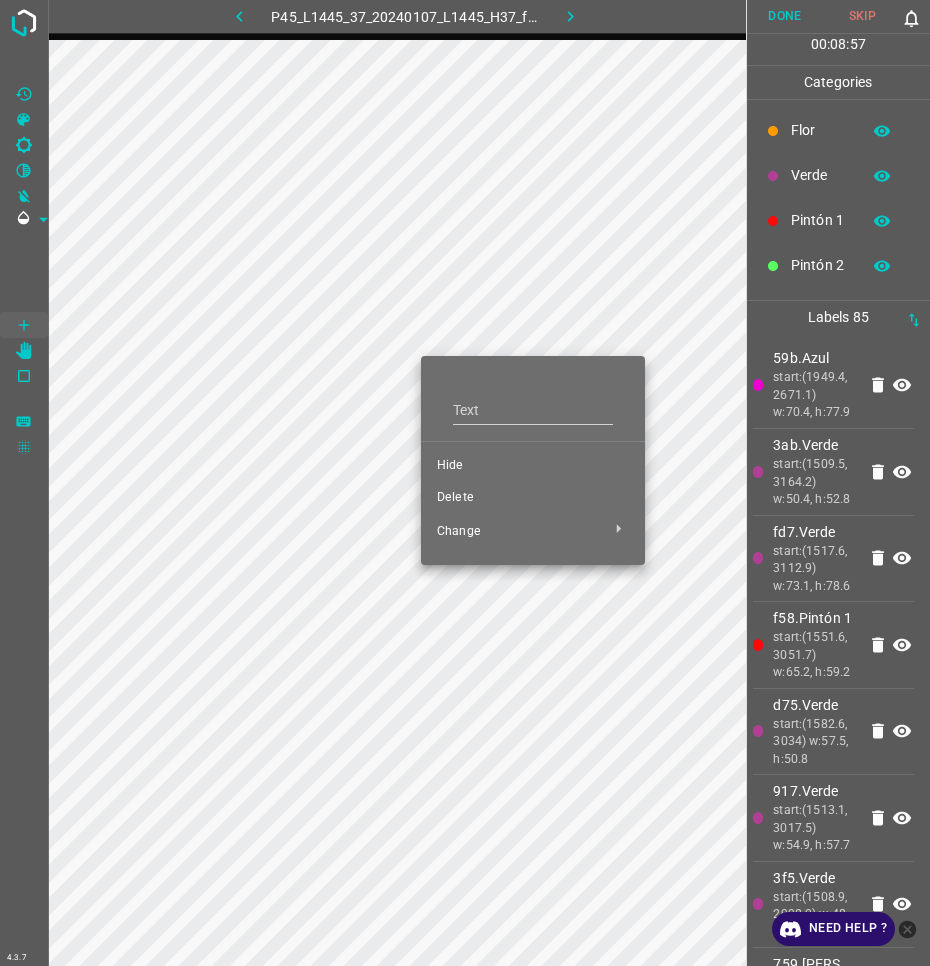 click on "Hide" at bounding box center (533, 466) 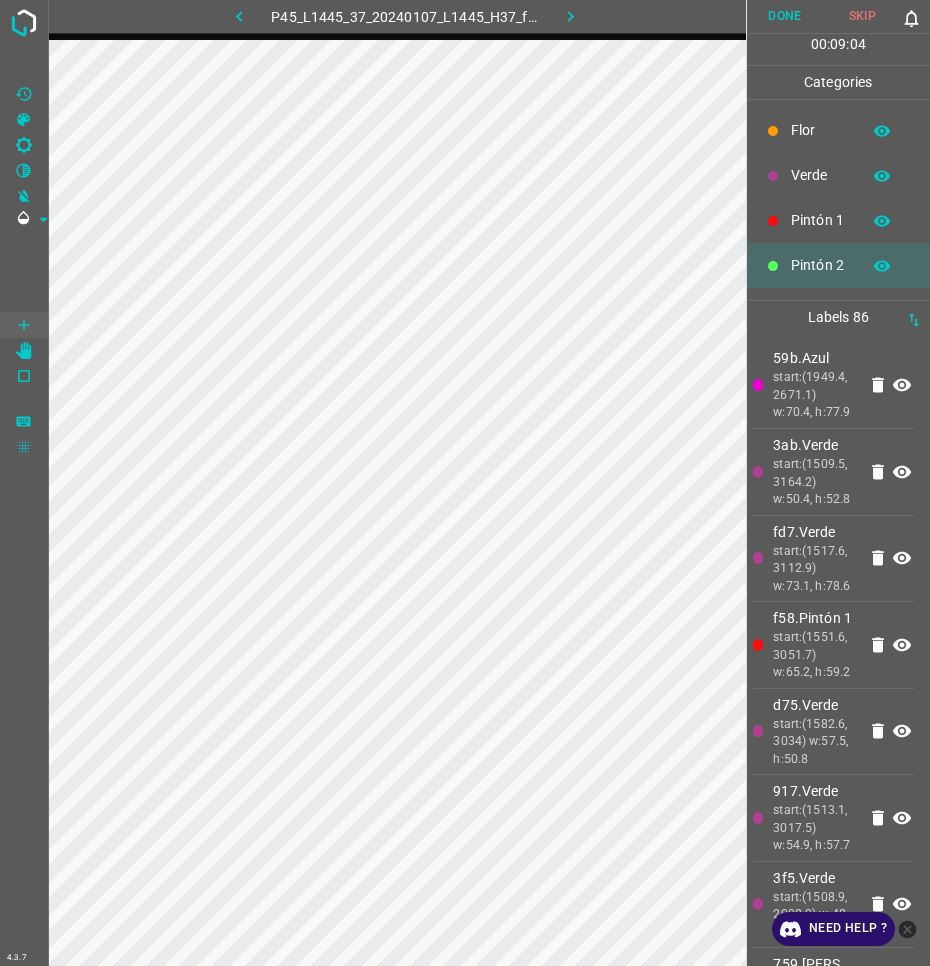 scroll, scrollTop: 500, scrollLeft: 0, axis: vertical 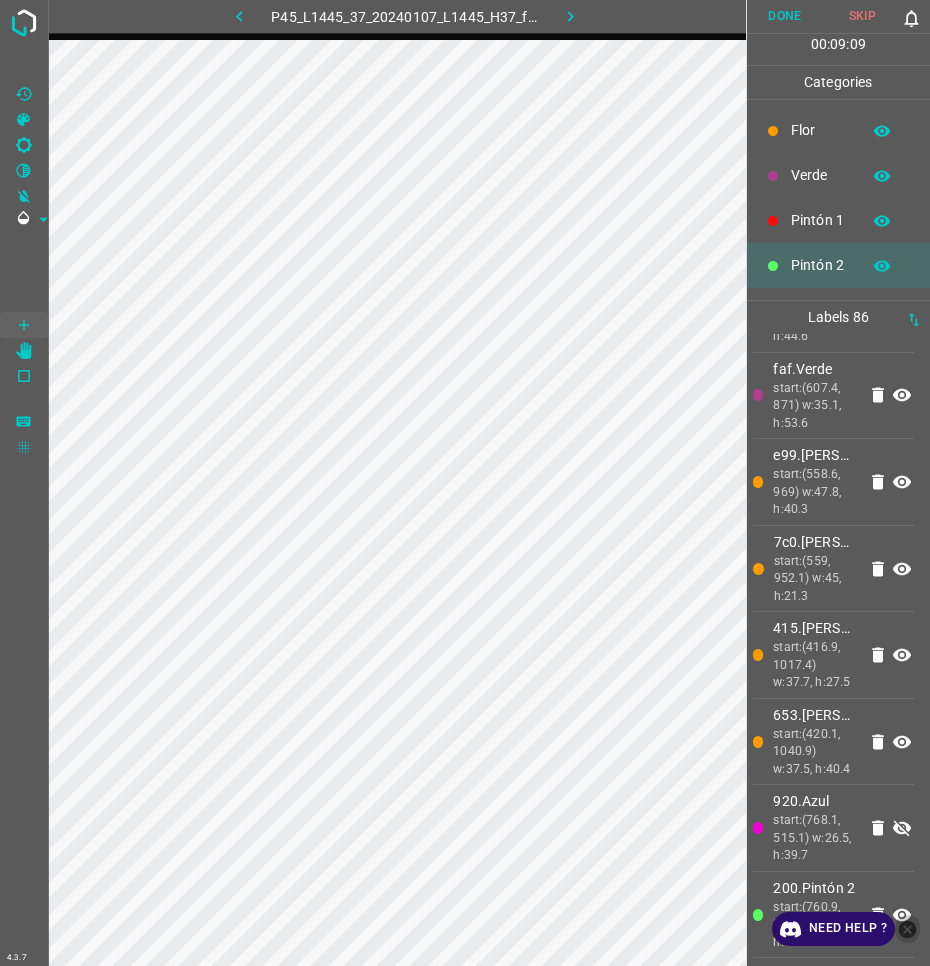 drag, startPoint x: 904, startPoint y: 933, endPoint x: 901, endPoint y: 798, distance: 135.03333 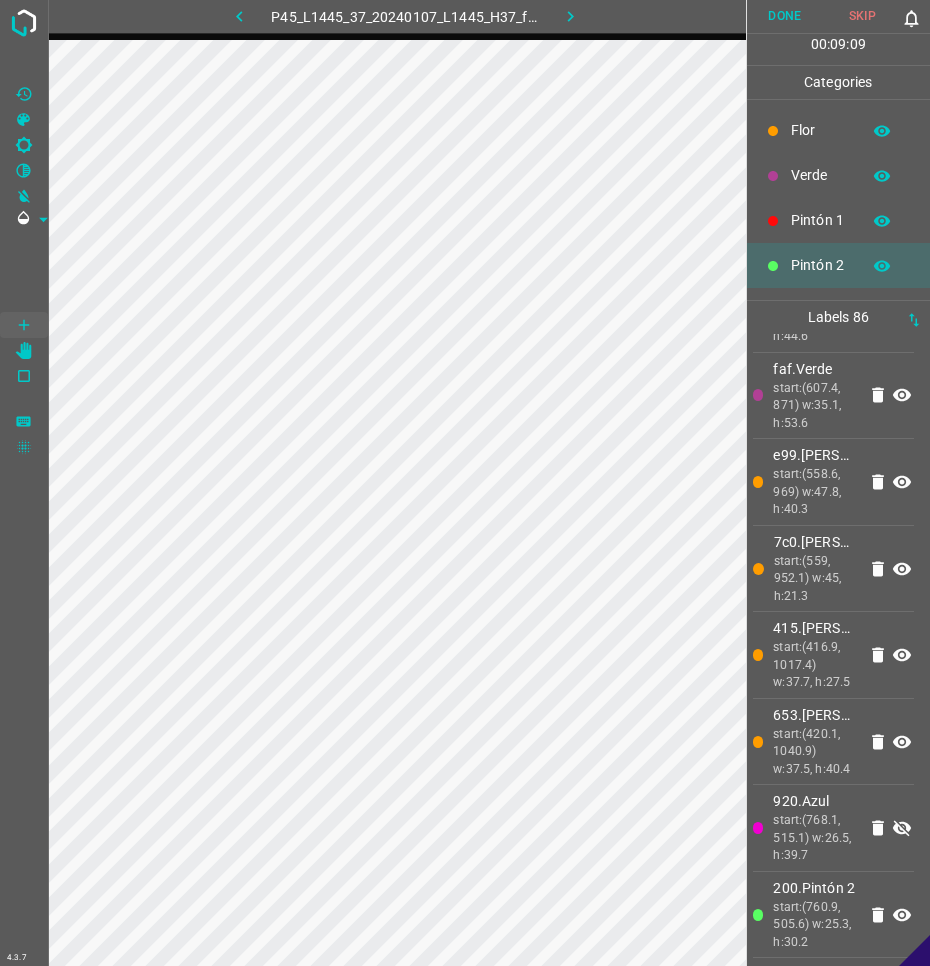 click 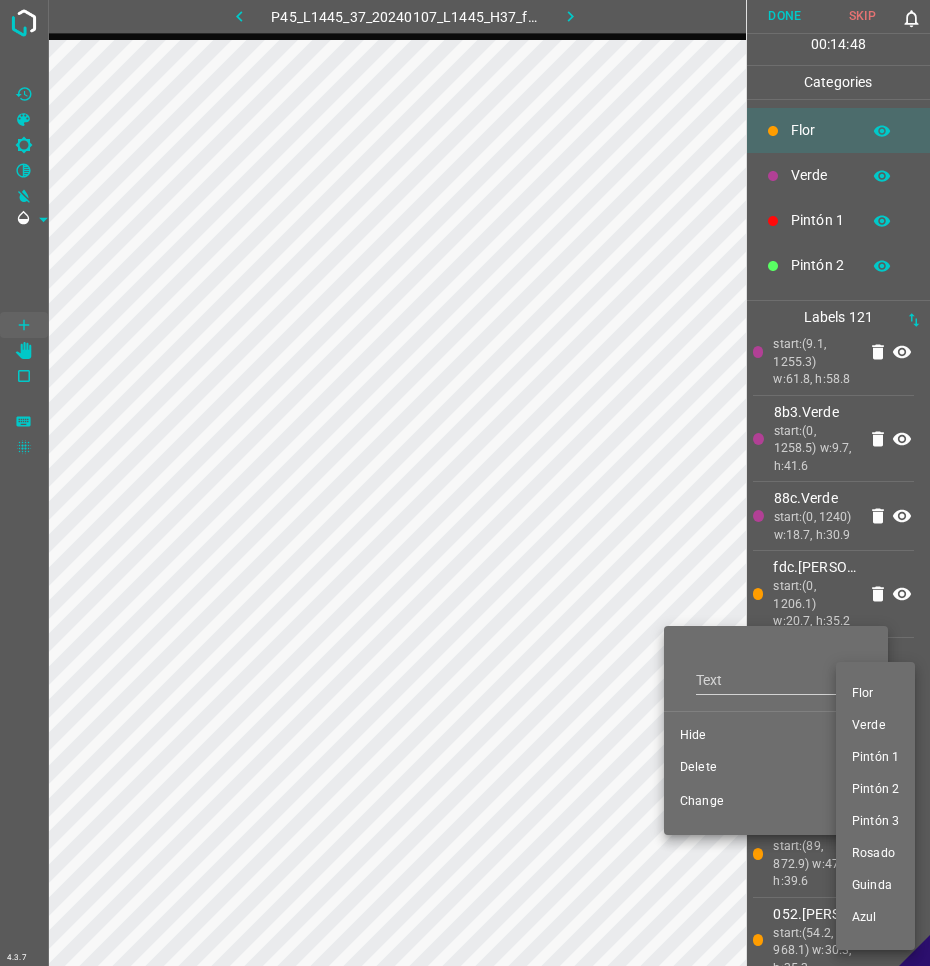 click on "Verde" at bounding box center (875, 726) 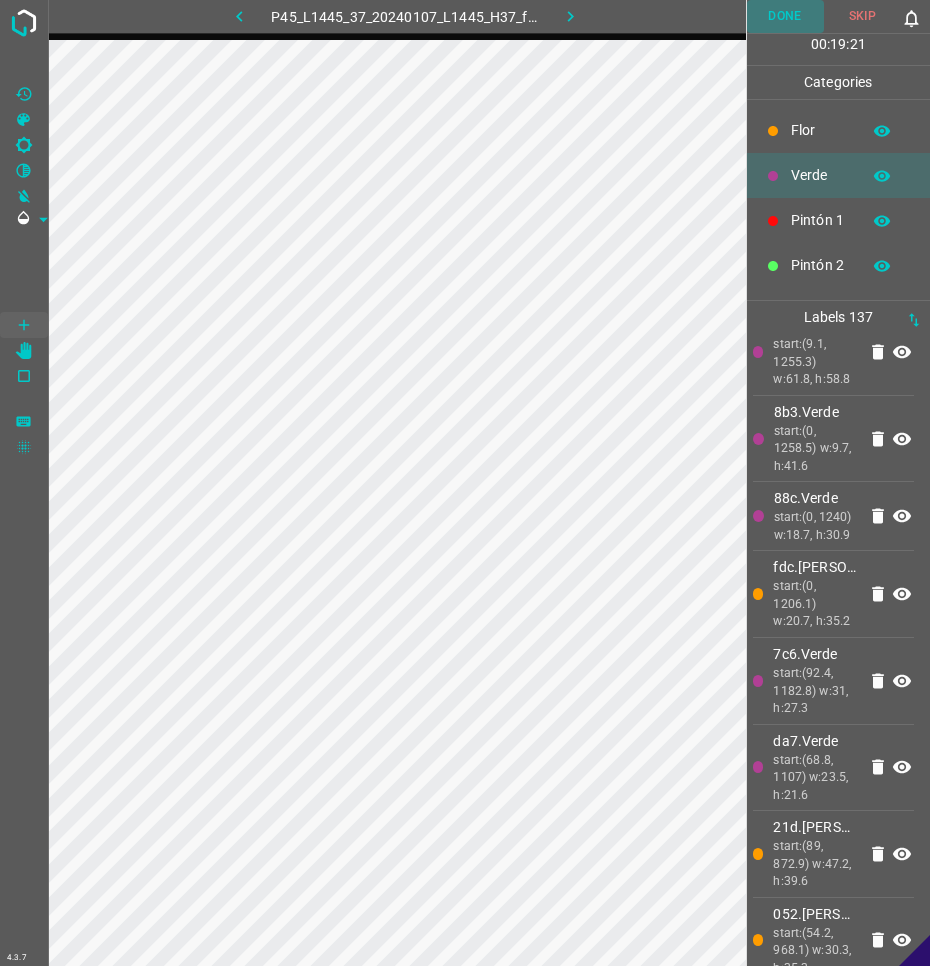 click on "Done" at bounding box center (785, 16) 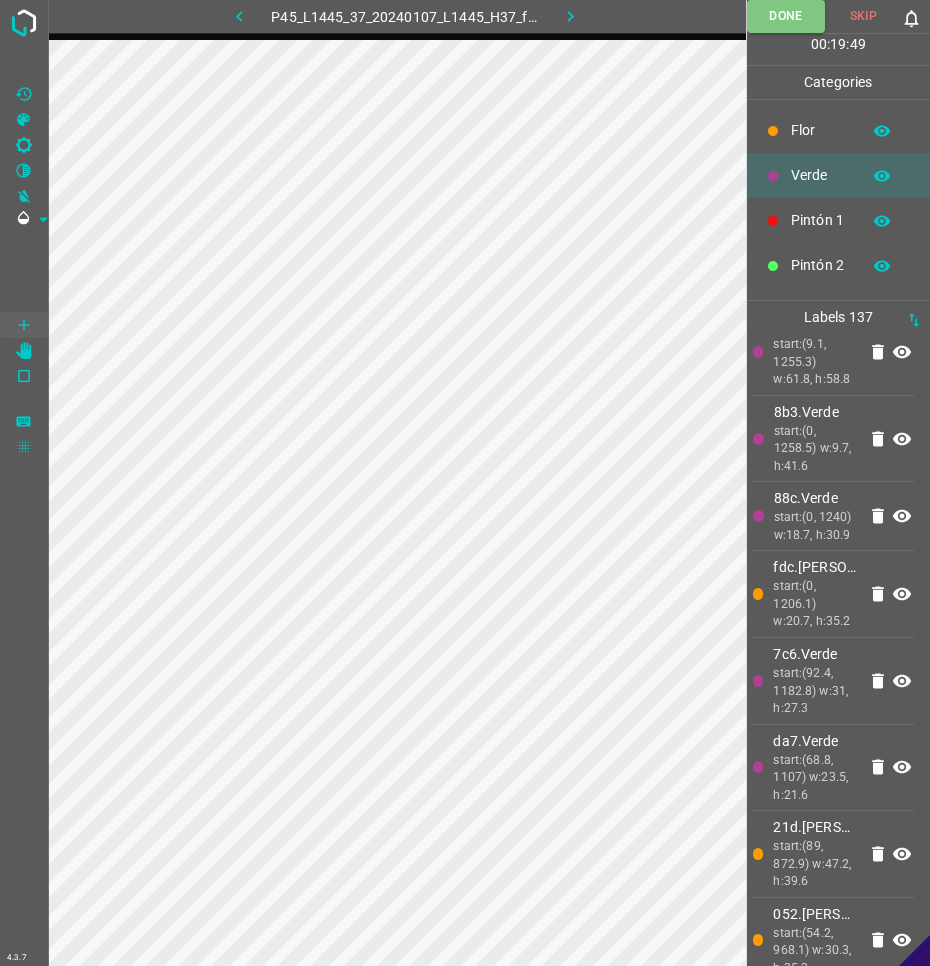 click 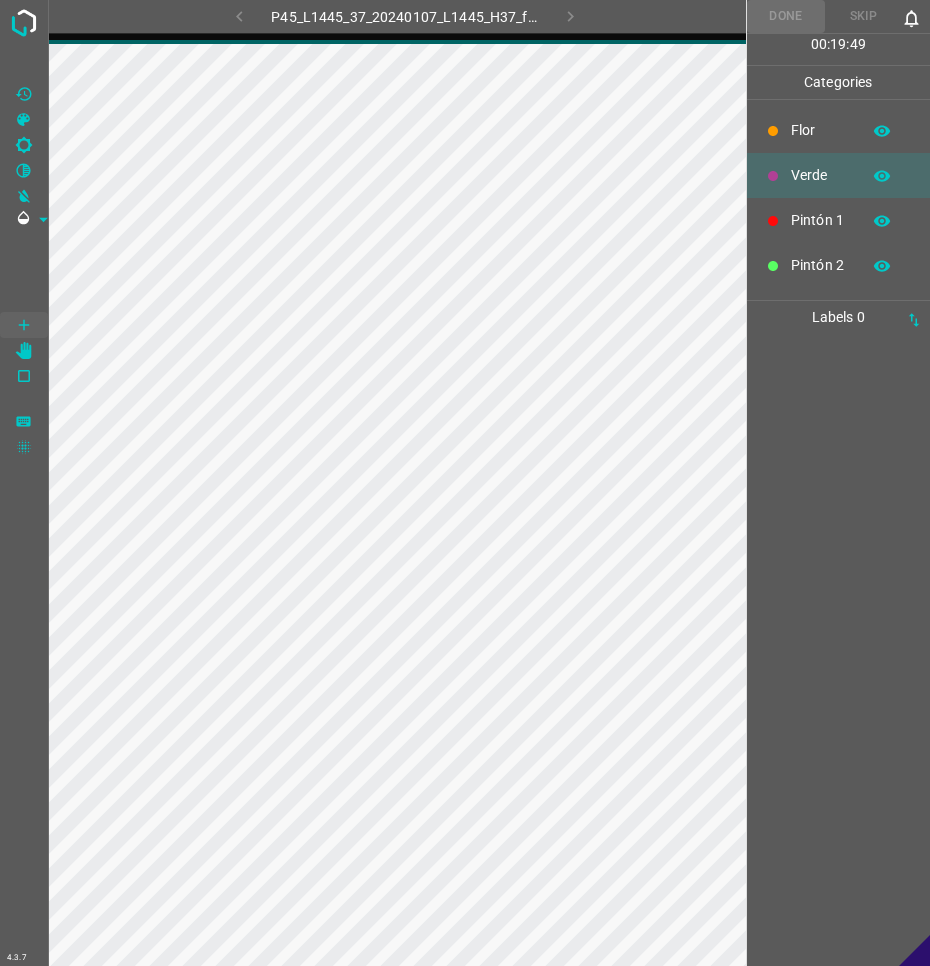 scroll, scrollTop: 0, scrollLeft: 0, axis: both 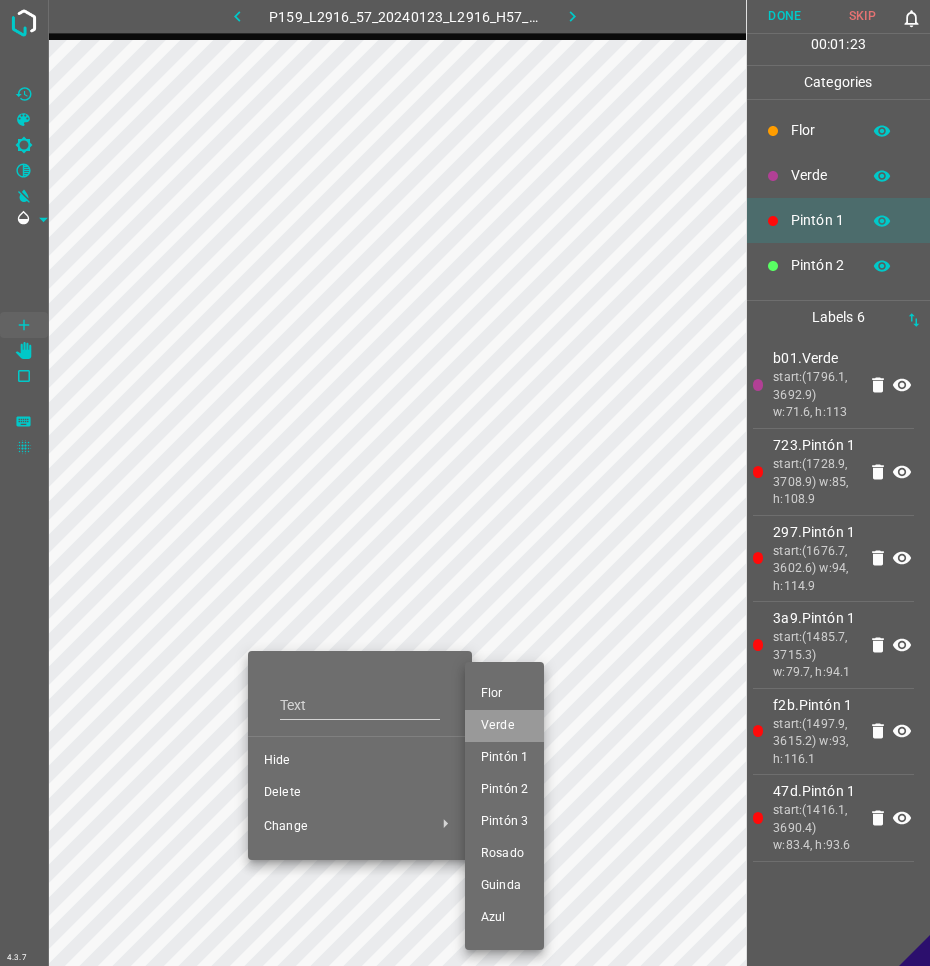 click on "Verde" at bounding box center [504, 726] 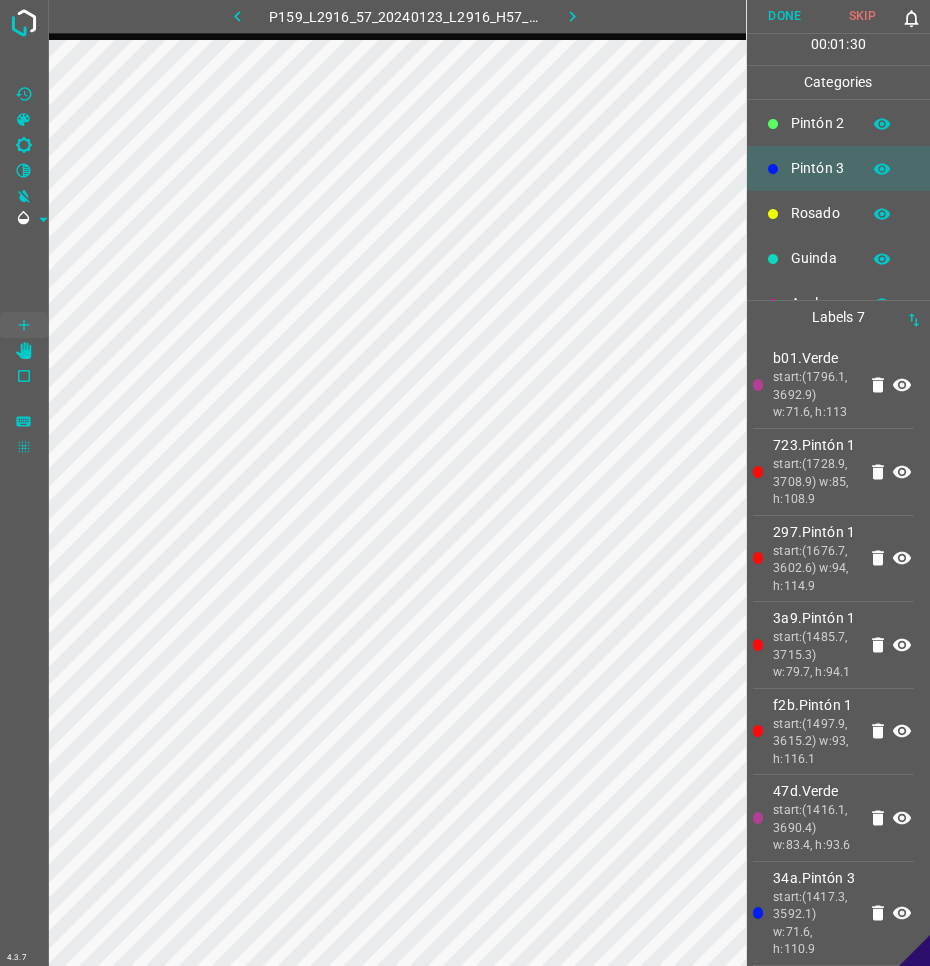 scroll, scrollTop: 176, scrollLeft: 0, axis: vertical 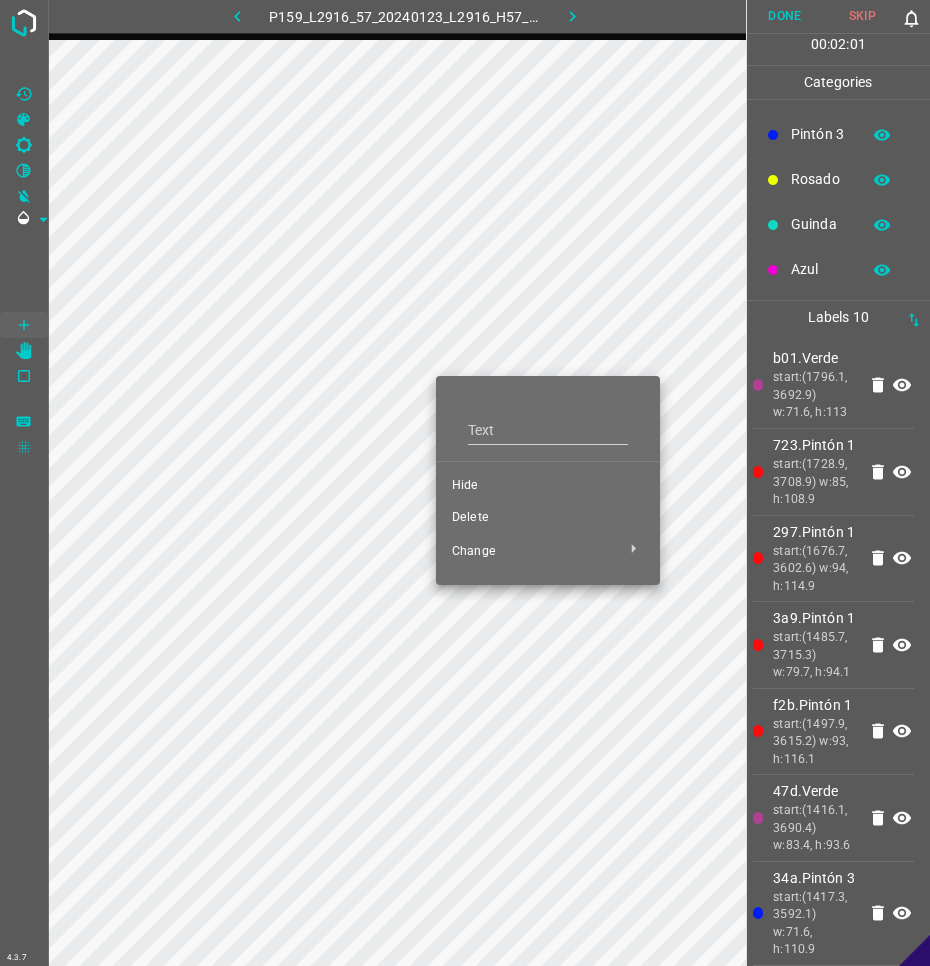 click on "Hide" at bounding box center (548, 486) 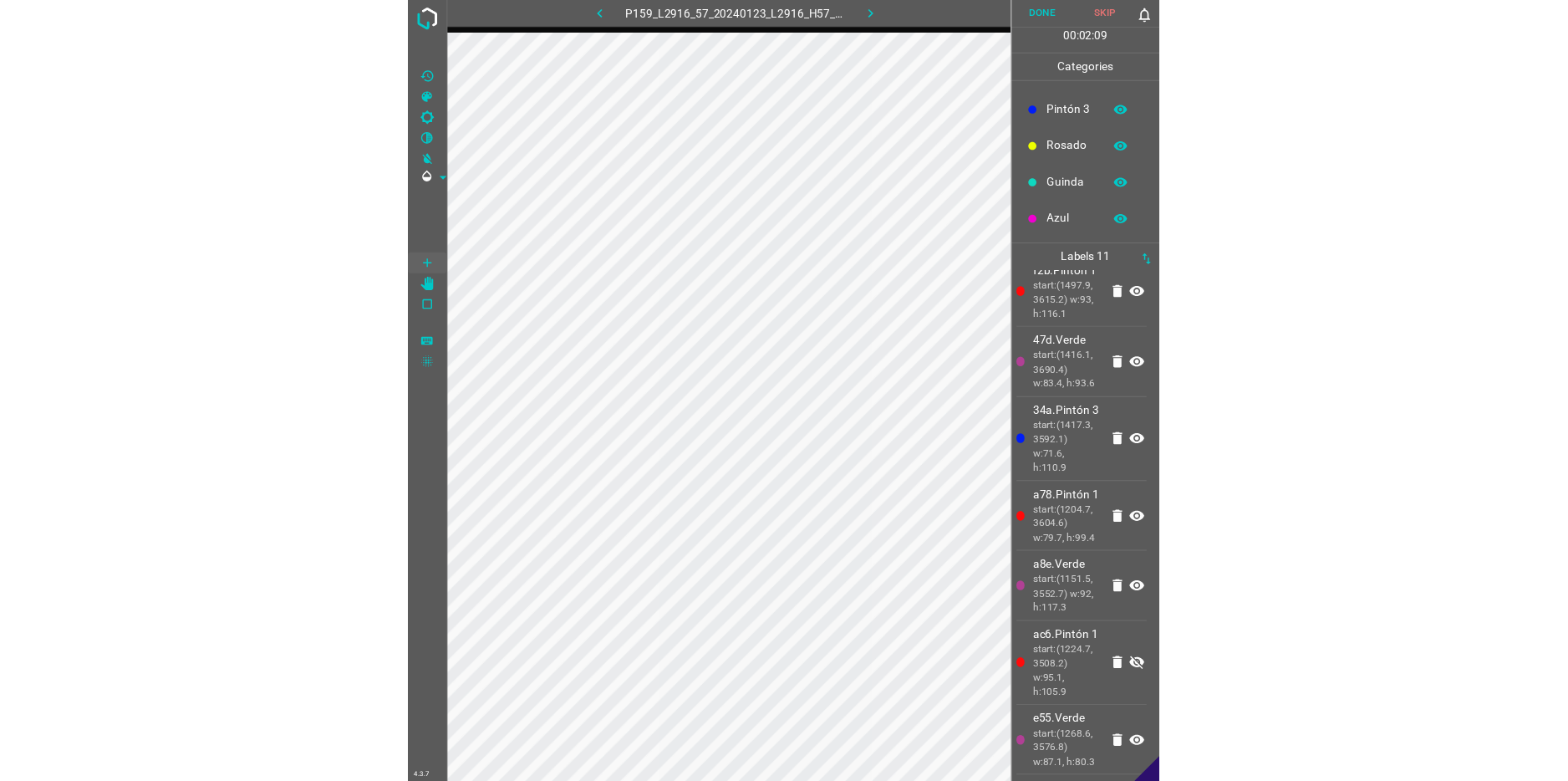 scroll, scrollTop: 603, scrollLeft: 0, axis: vertical 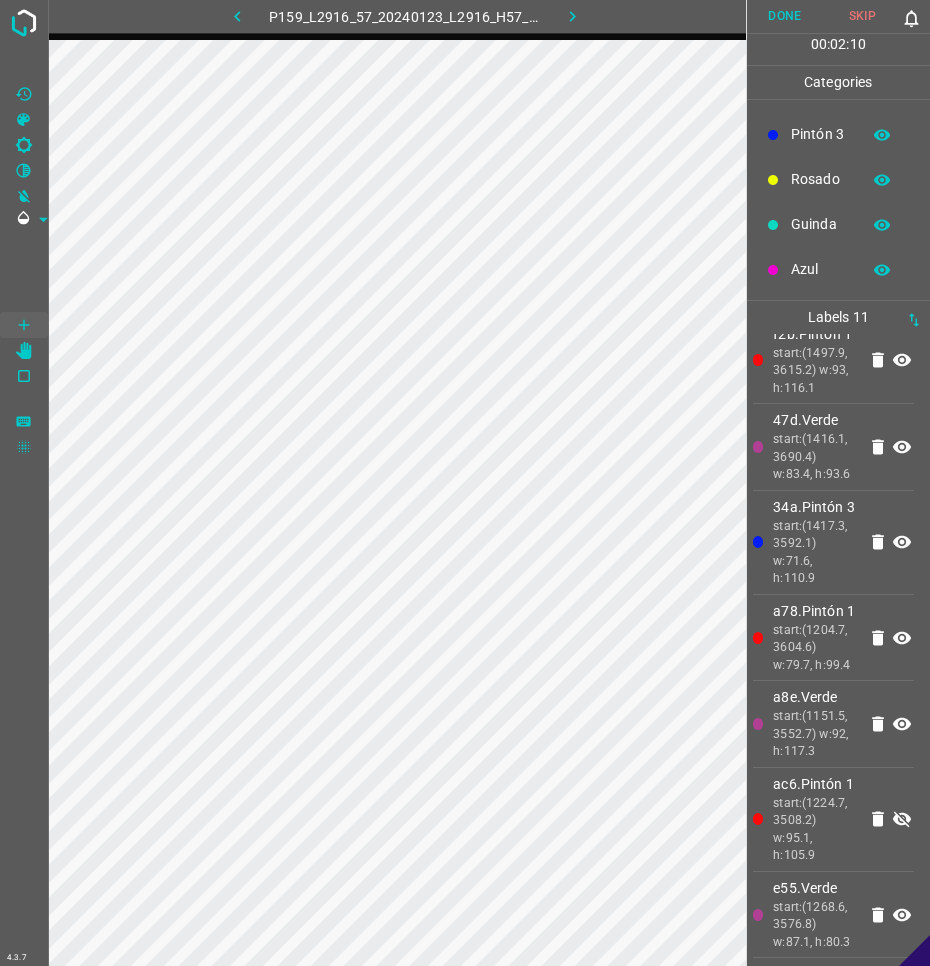 drag, startPoint x: 891, startPoint y: 781, endPoint x: 746, endPoint y: 656, distance: 191.4419 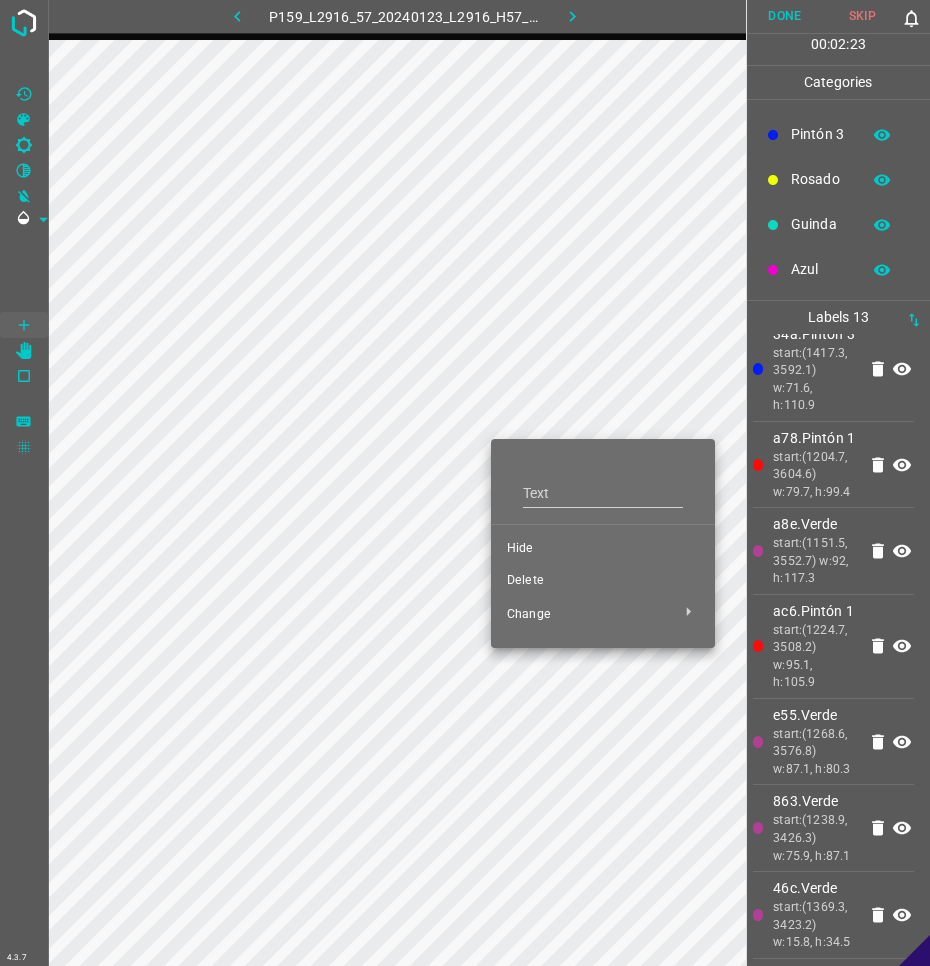 click on "Delete" at bounding box center [603, 581] 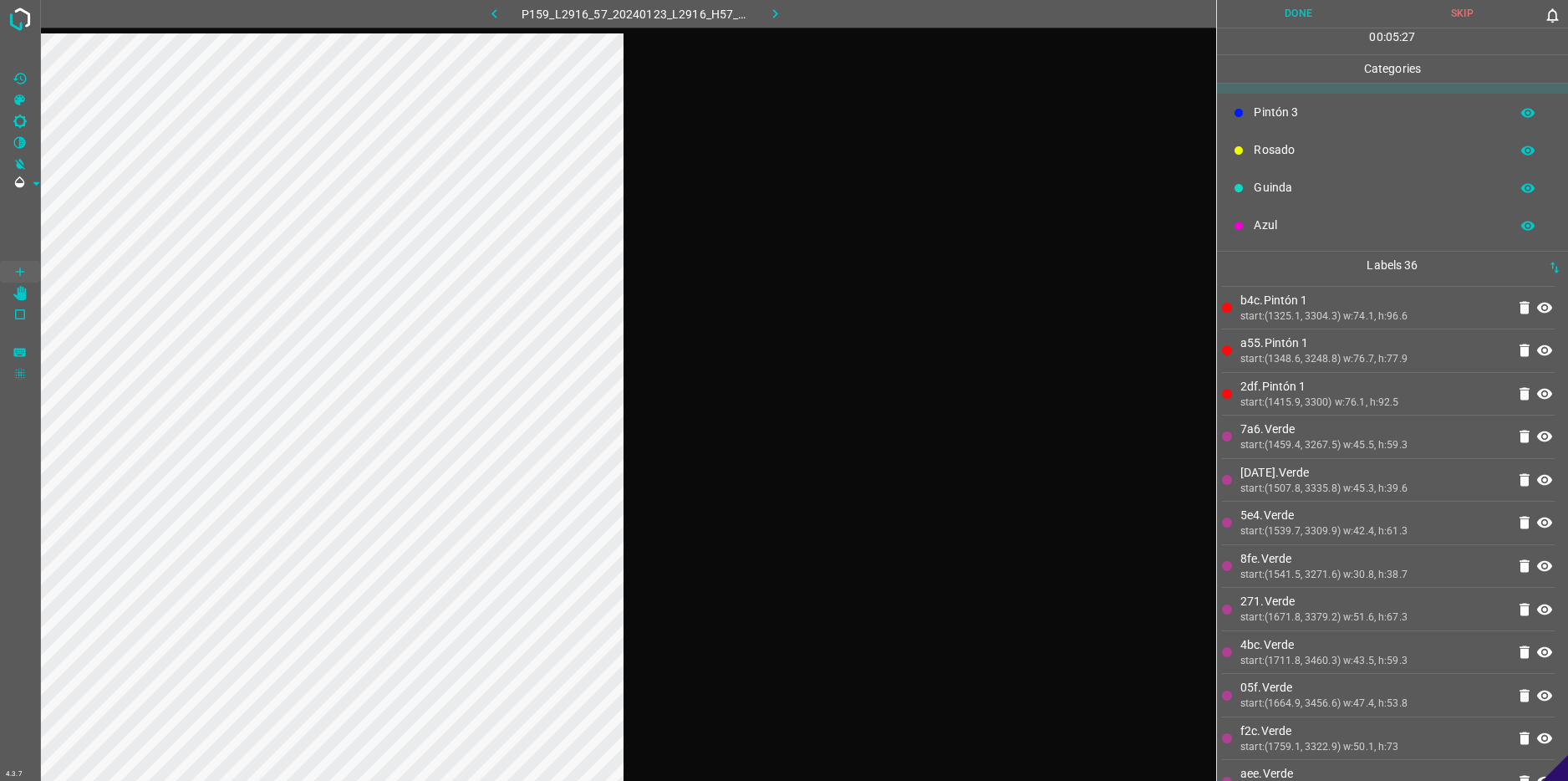 scroll, scrollTop: 310, scrollLeft: 0, axis: vertical 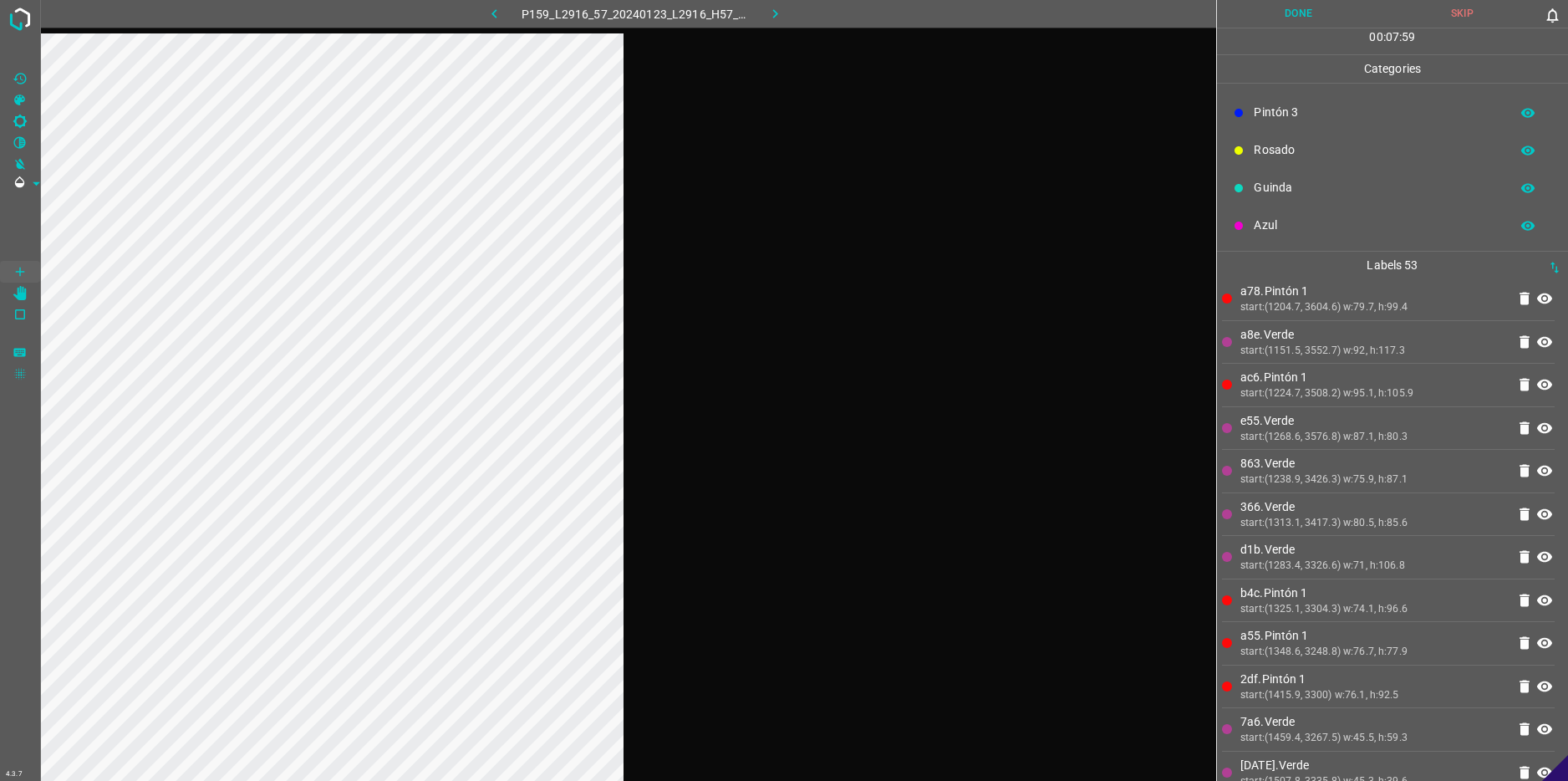 click at bounding box center [628, 424] 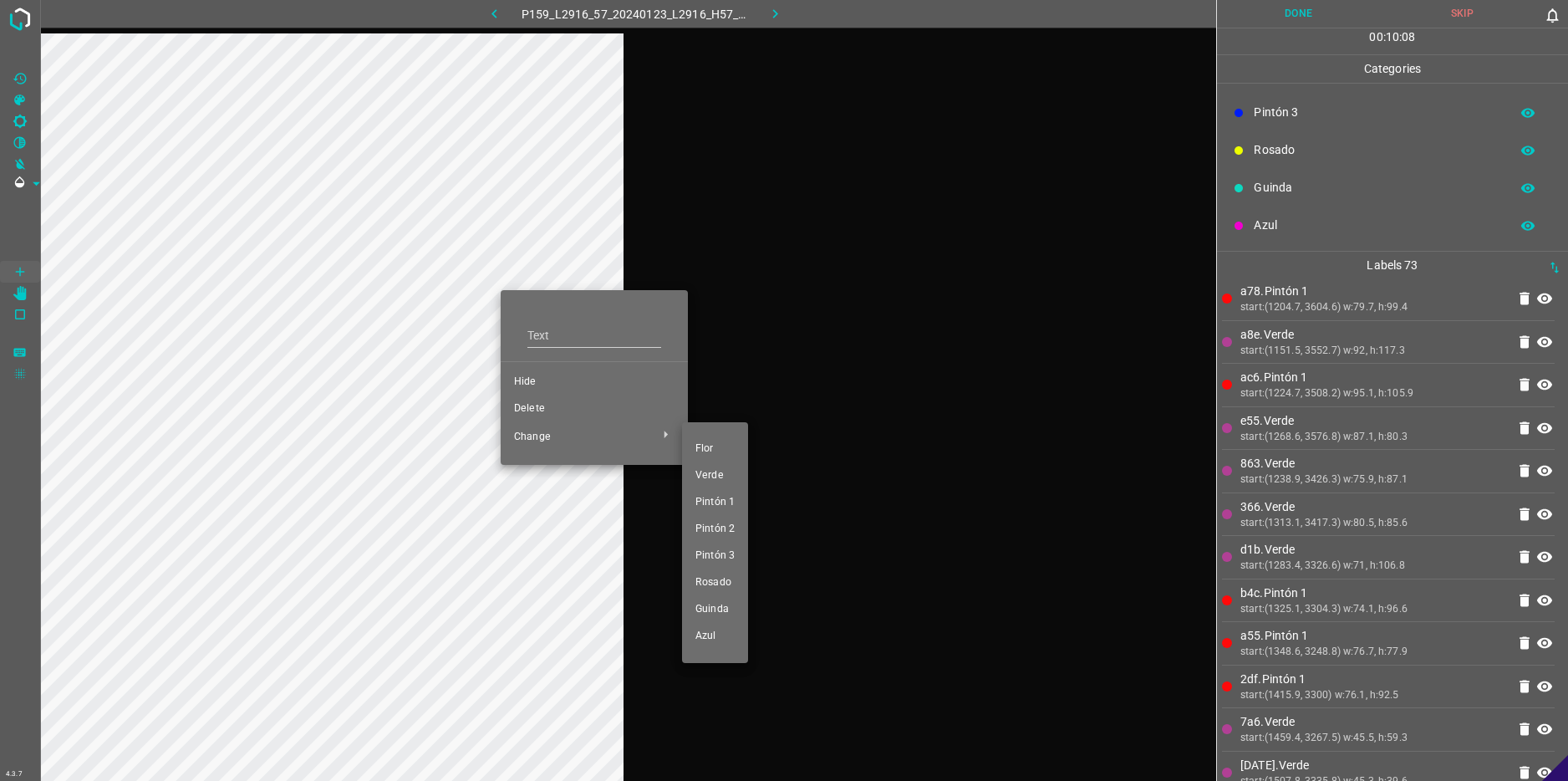 click on "Verde" at bounding box center (715, 476) 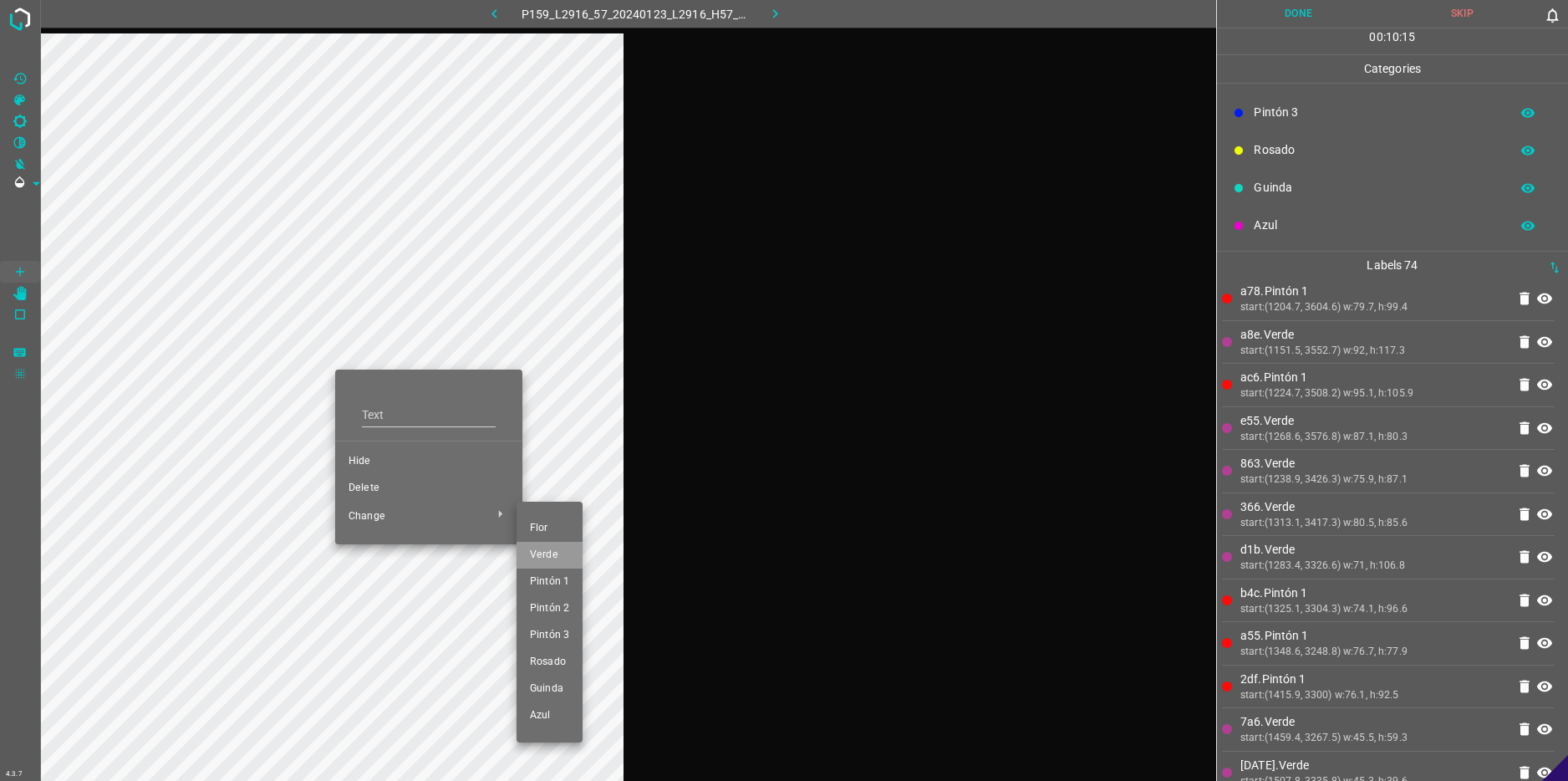 click on "Verde" at bounding box center [549, 555] 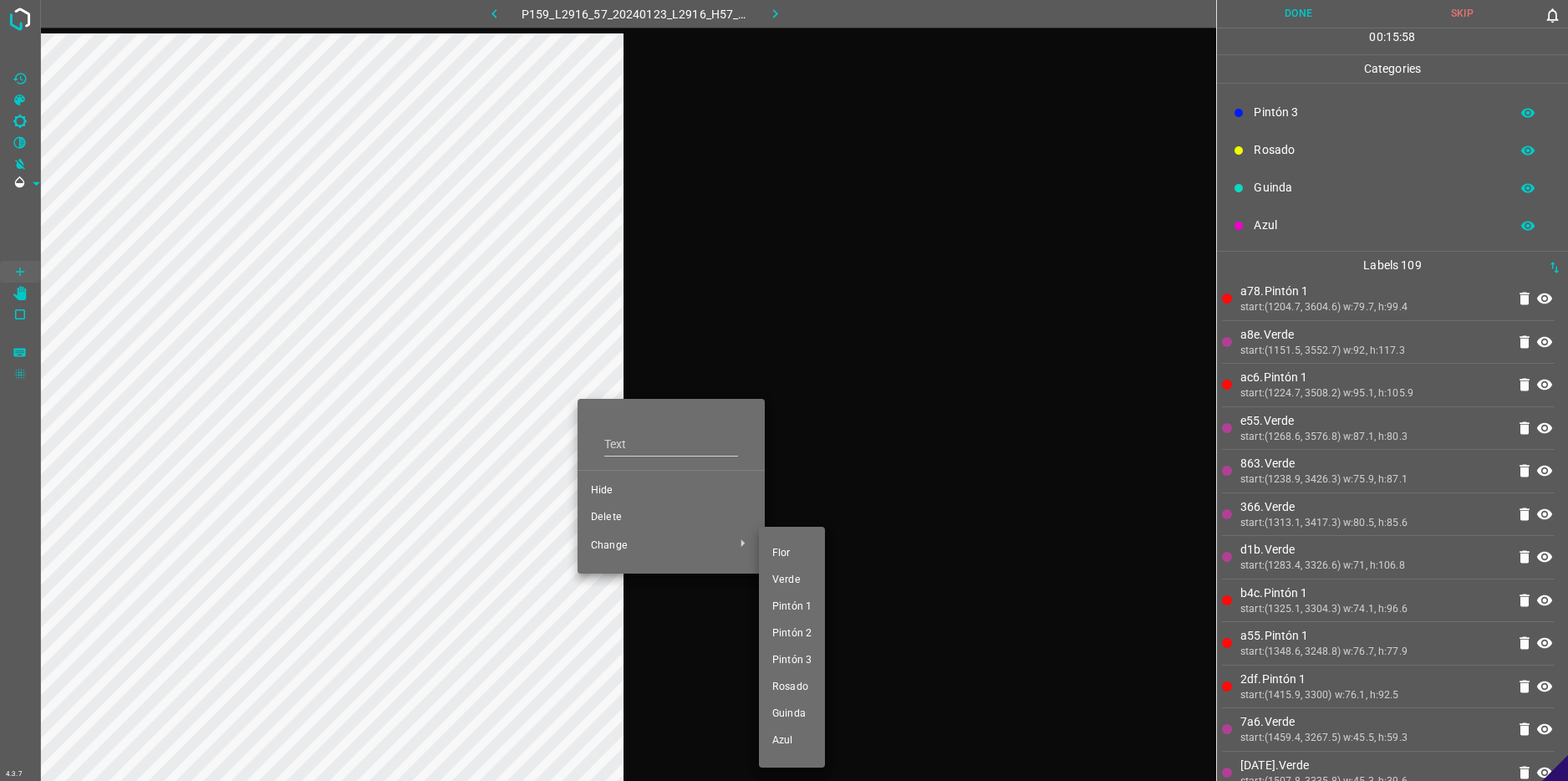 click on "Verde" at bounding box center (792, 580) 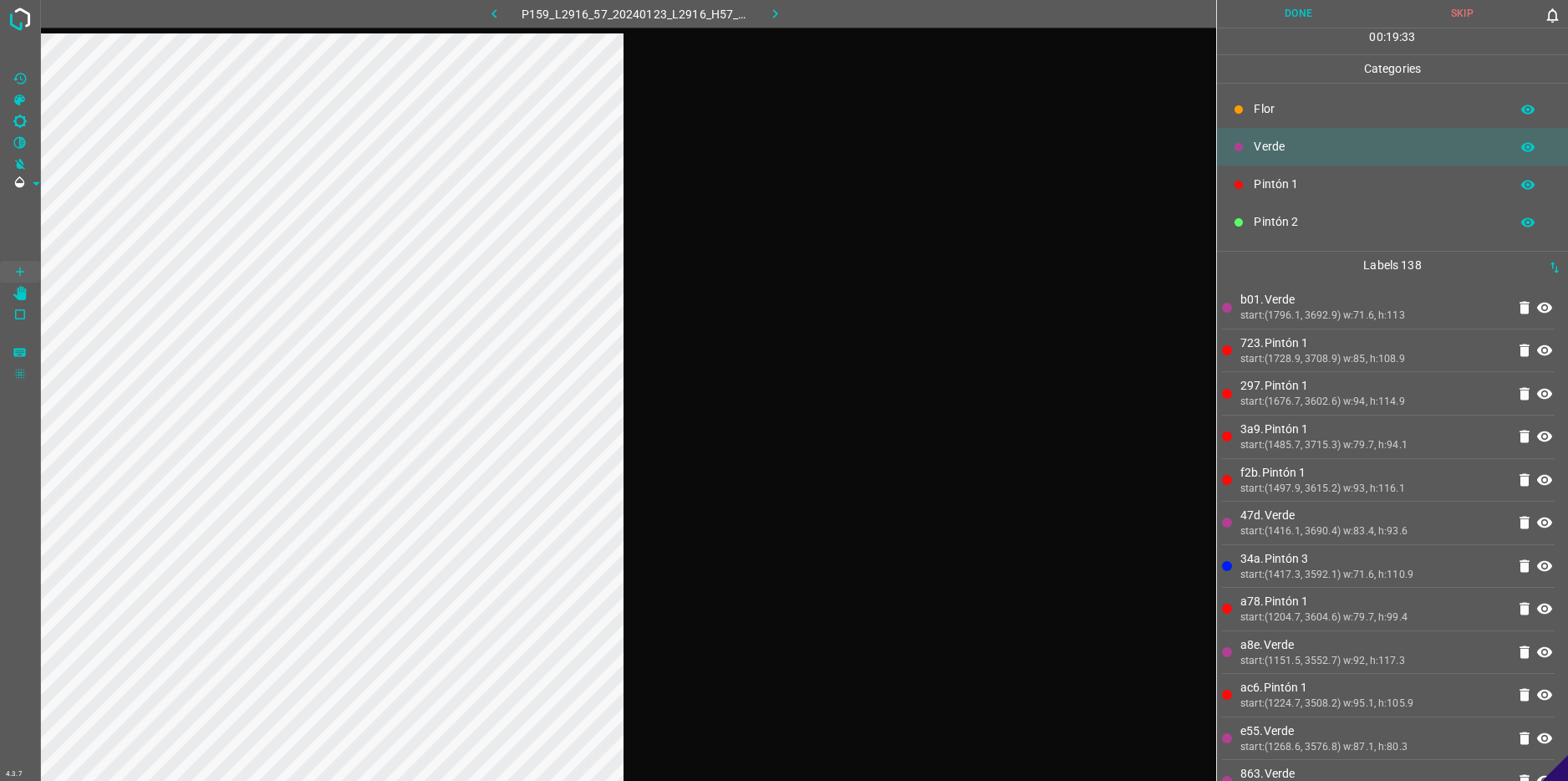 scroll, scrollTop: 0, scrollLeft: 0, axis: both 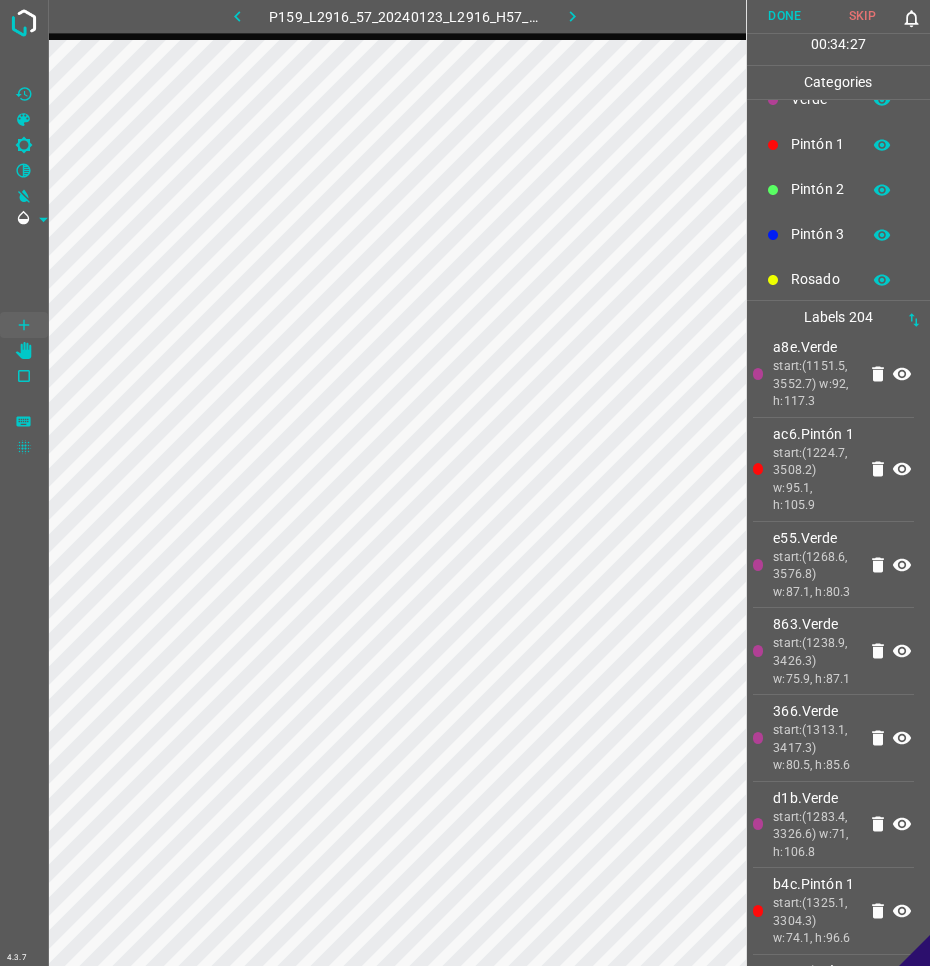 click on "P159_L2916_57_20240123_L2916_H57_frame_00087_84150.jpg" at bounding box center [405, 16] 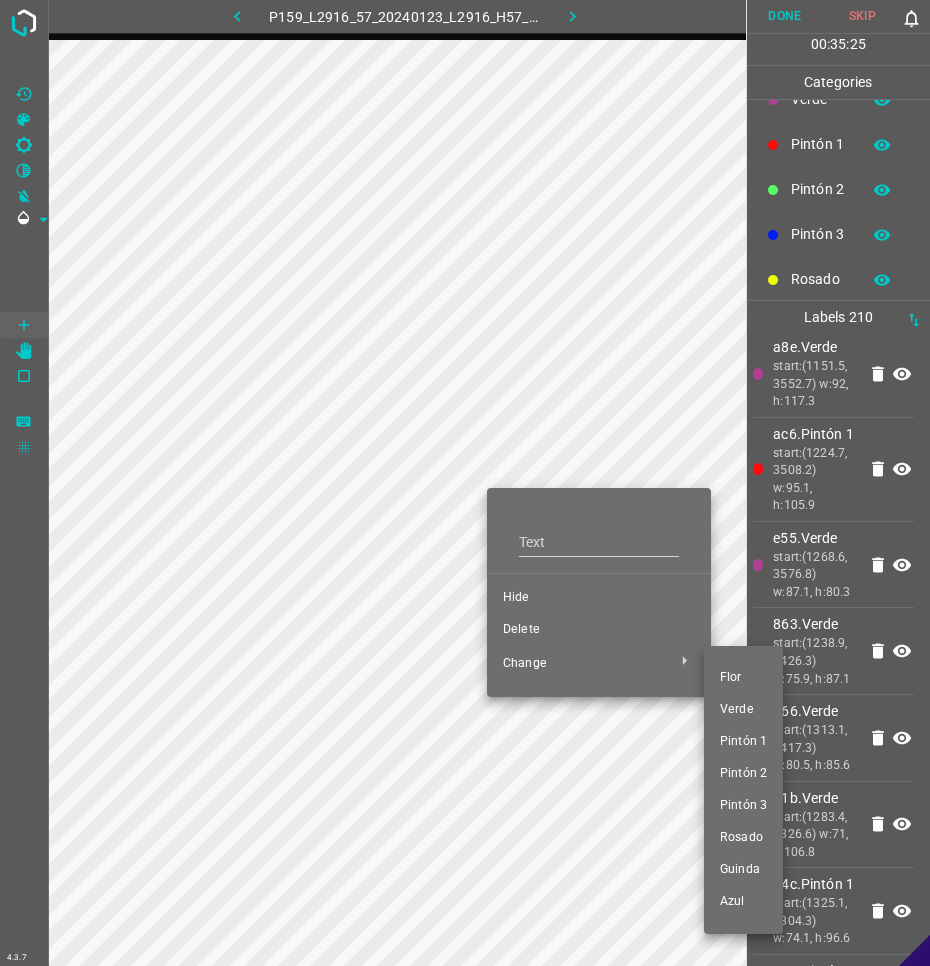 click on "Verde" at bounding box center [743, 710] 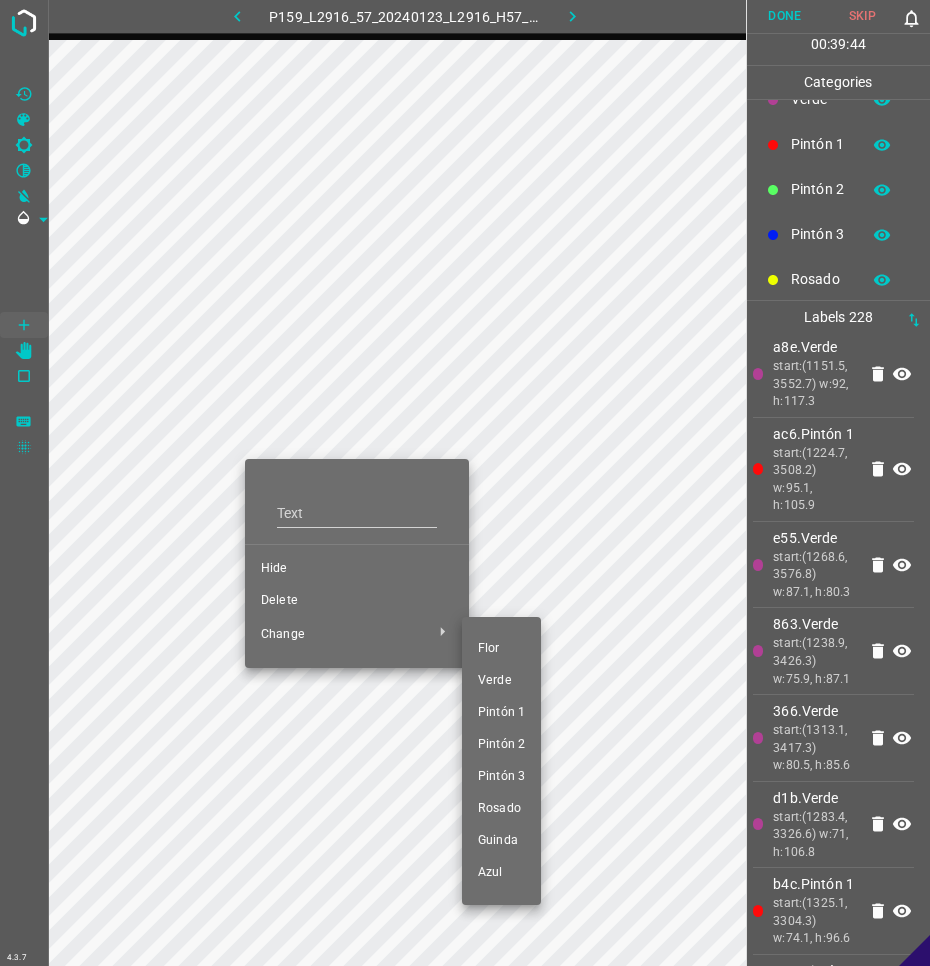 click on "Verde" at bounding box center (501, 681) 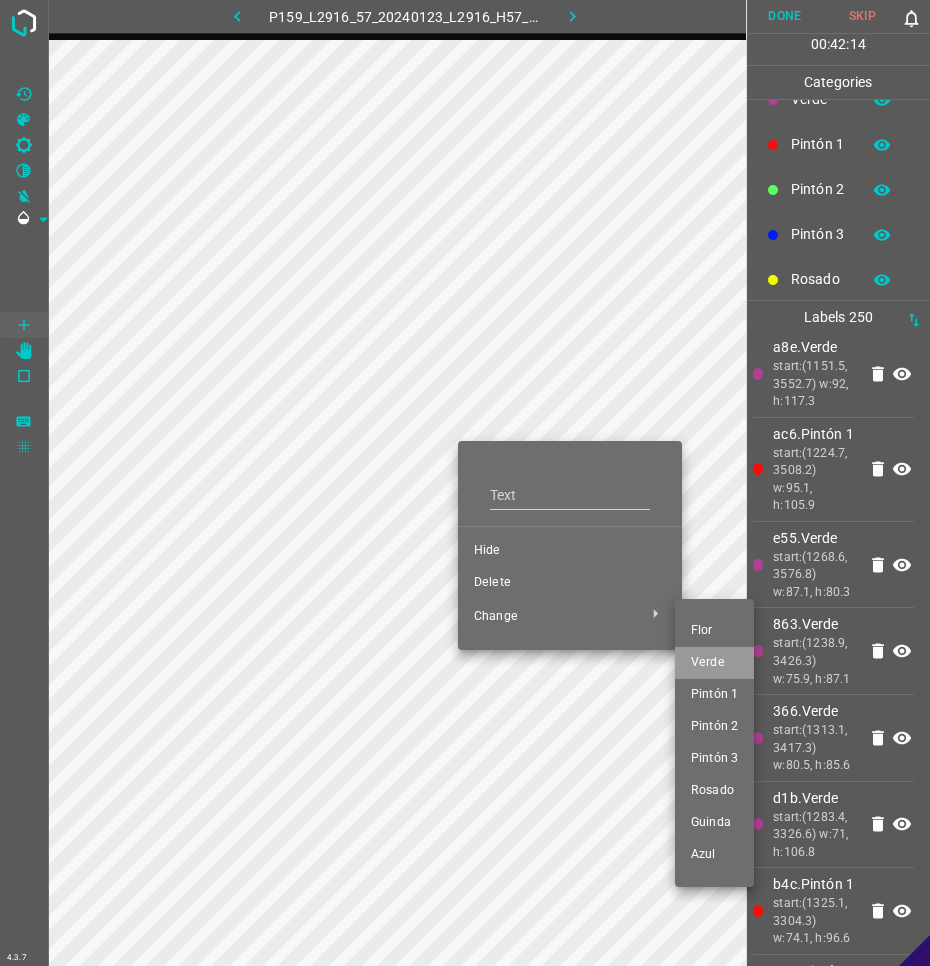 click on "Verde" at bounding box center [714, 663] 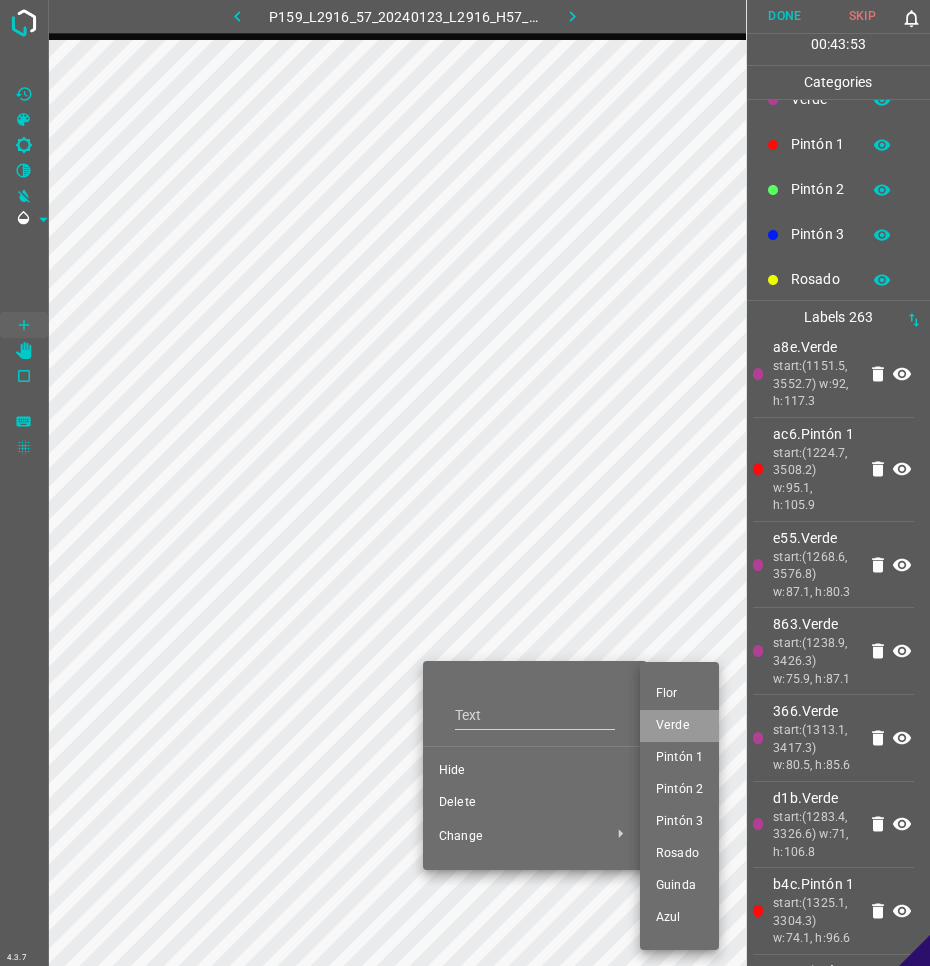 click on "Verde" at bounding box center [679, 726] 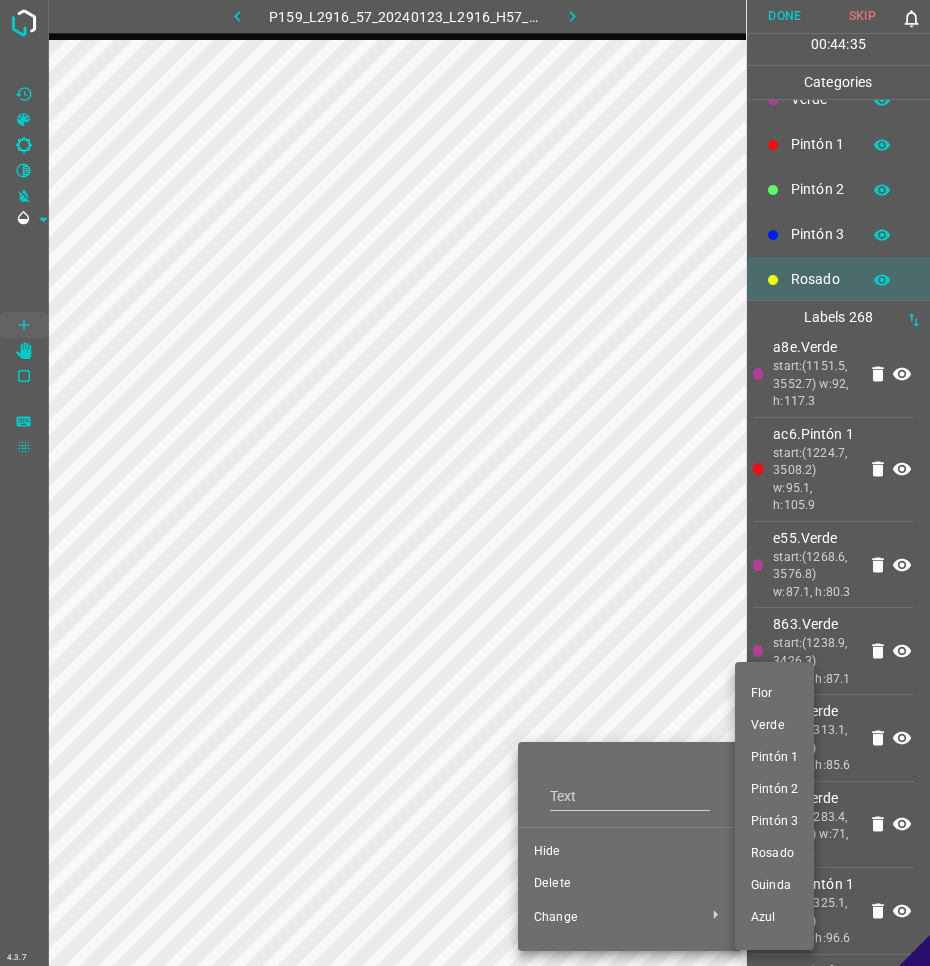click on "Verde" at bounding box center [774, 726] 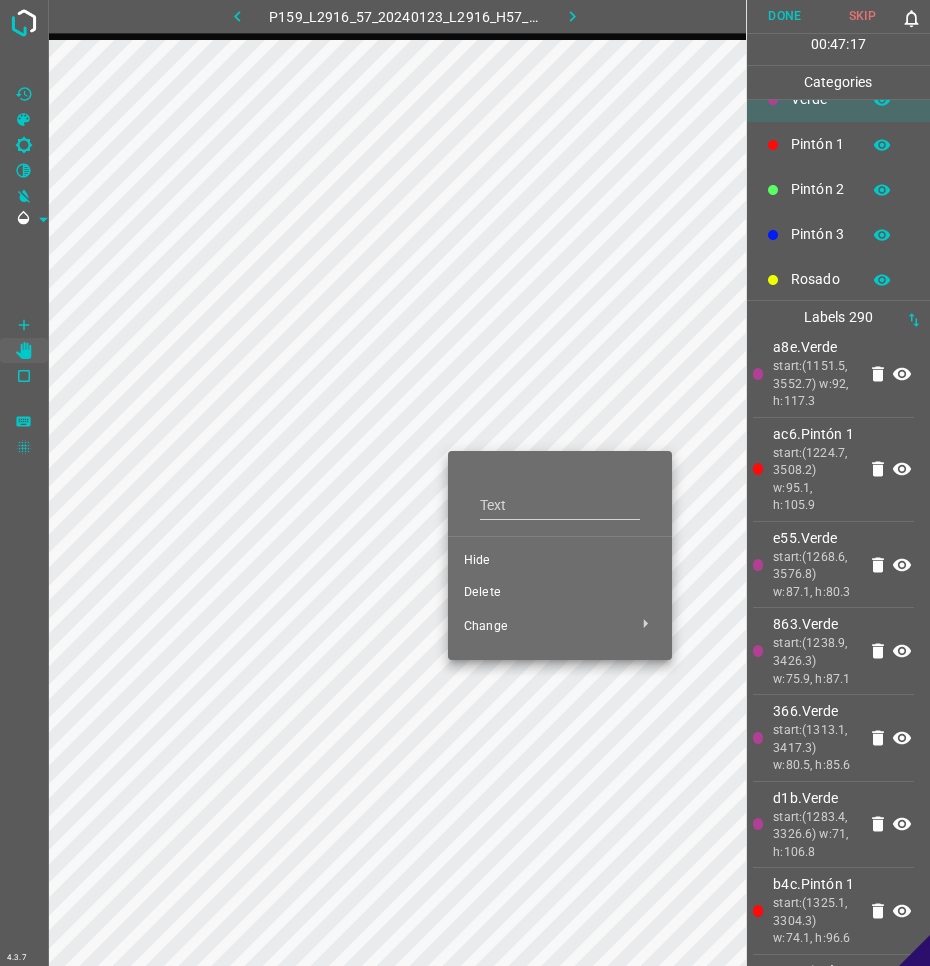click on "Hide" at bounding box center [560, 561] 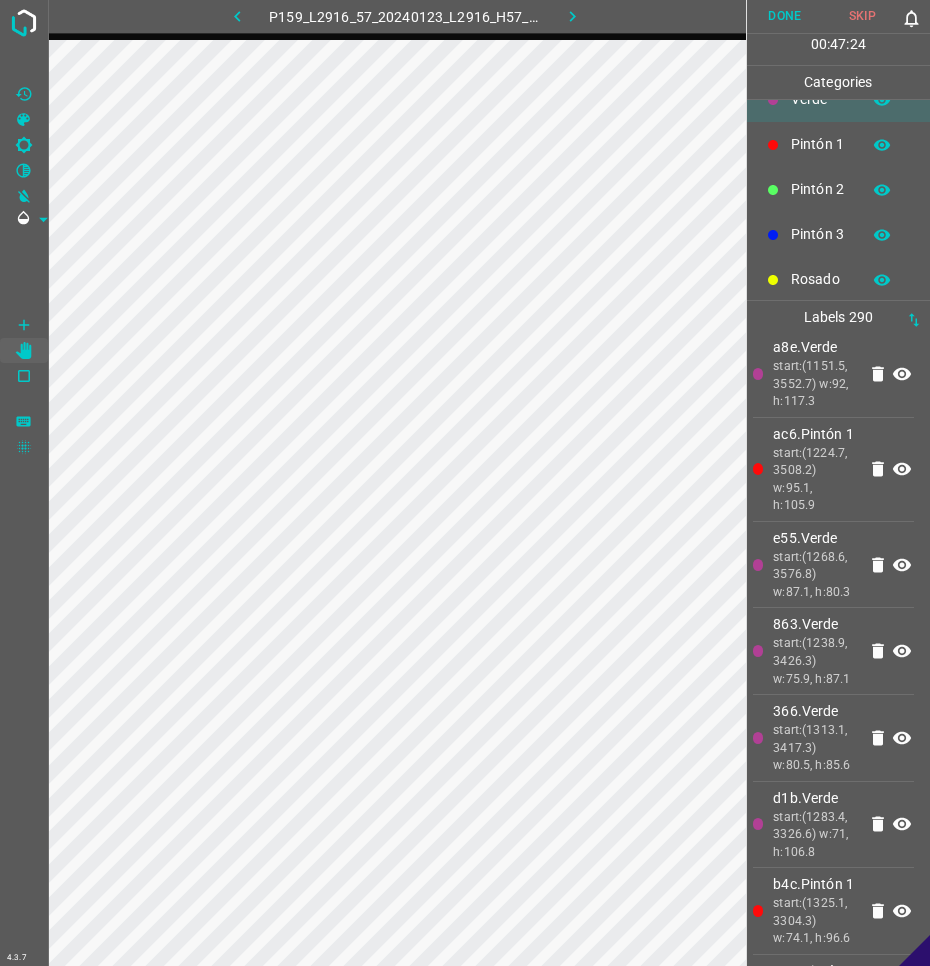scroll, scrollTop: 1021, scrollLeft: 0, axis: vertical 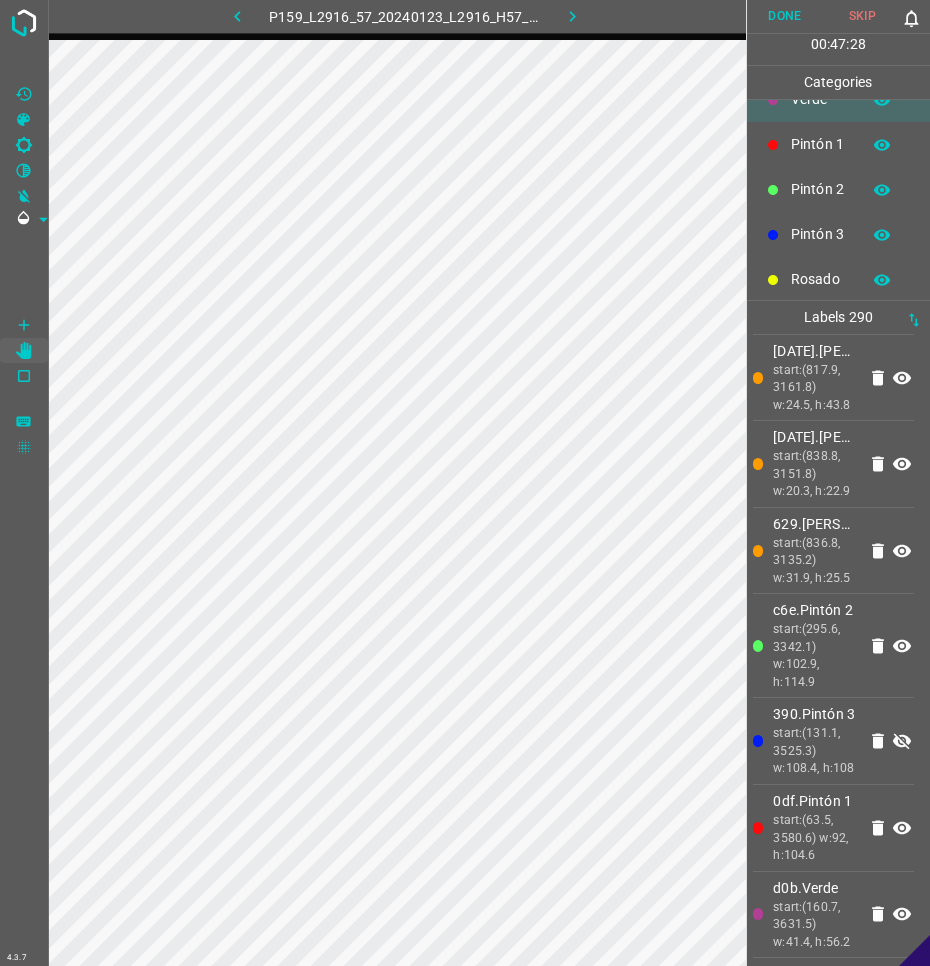 click 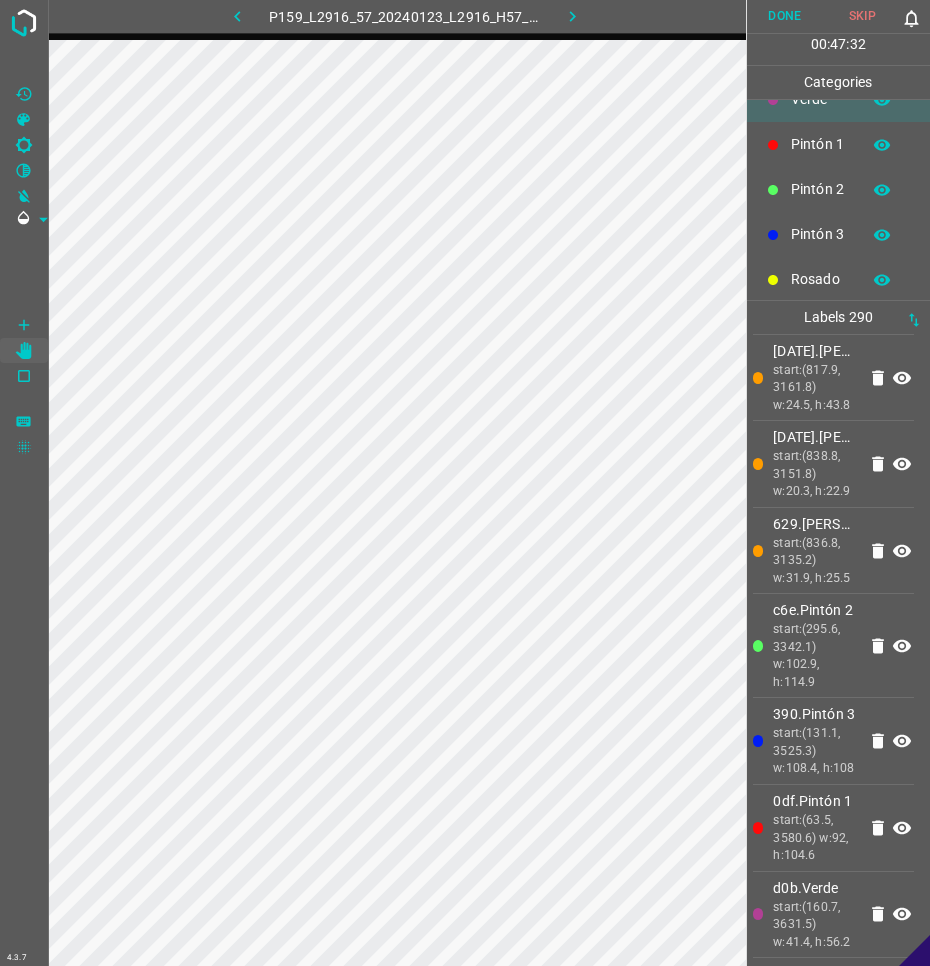 click on "Done" at bounding box center [785, 16] 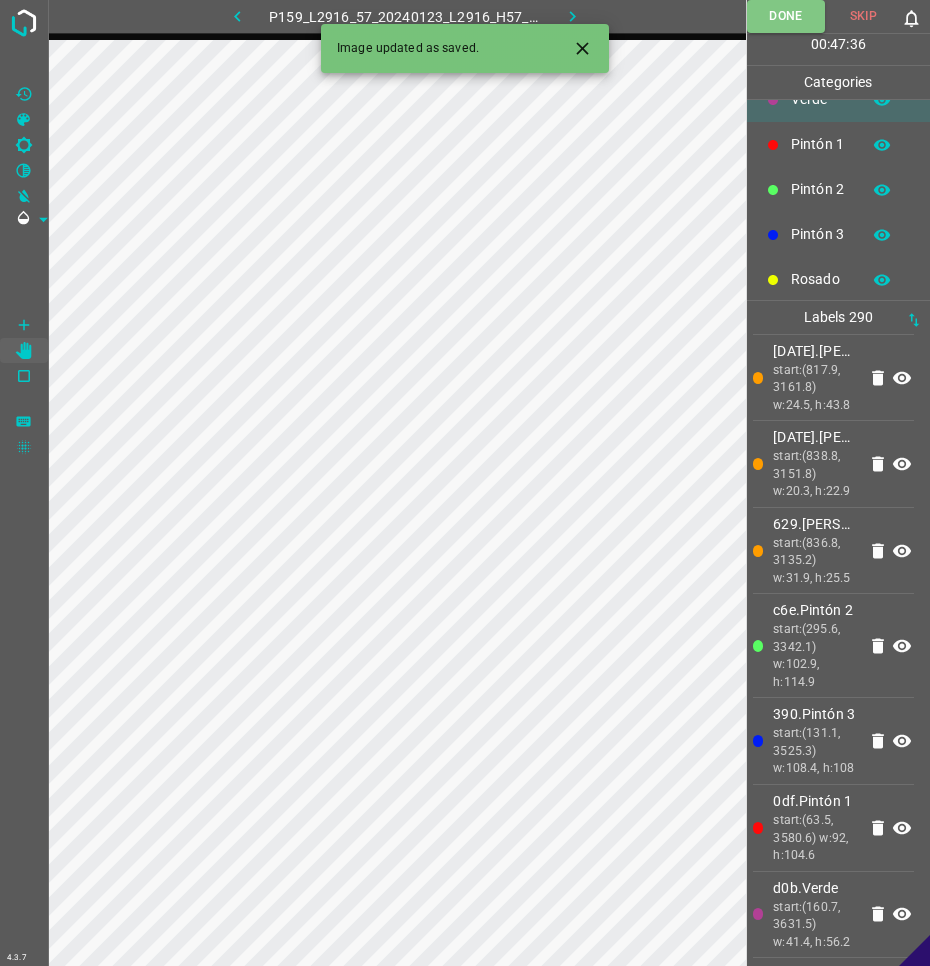 click at bounding box center (572, 16) 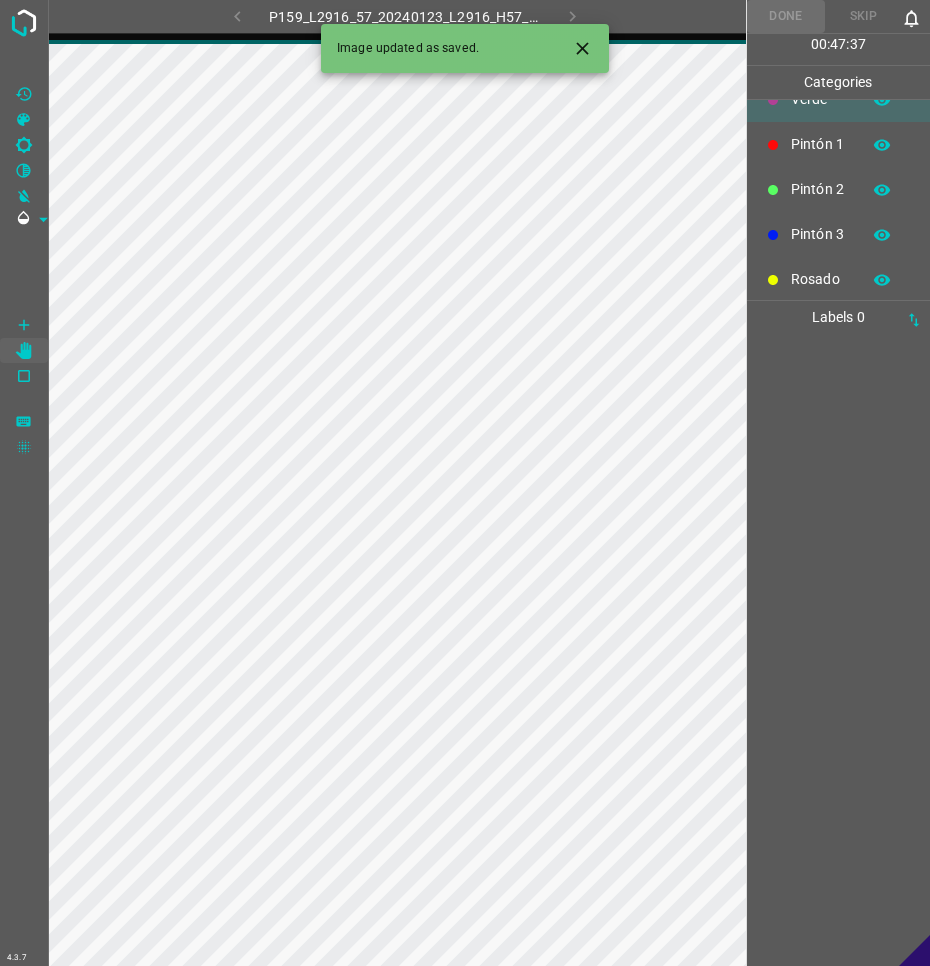 scroll, scrollTop: 0, scrollLeft: 0, axis: both 